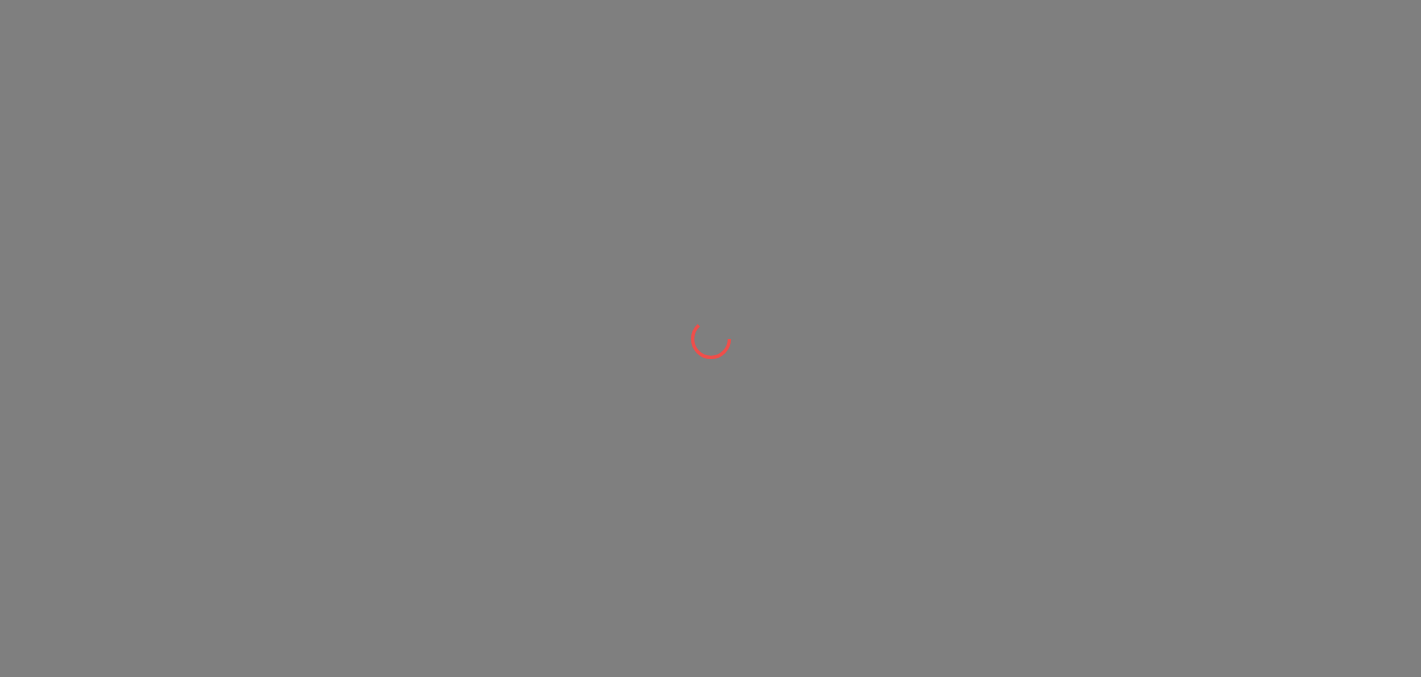 scroll, scrollTop: 0, scrollLeft: 0, axis: both 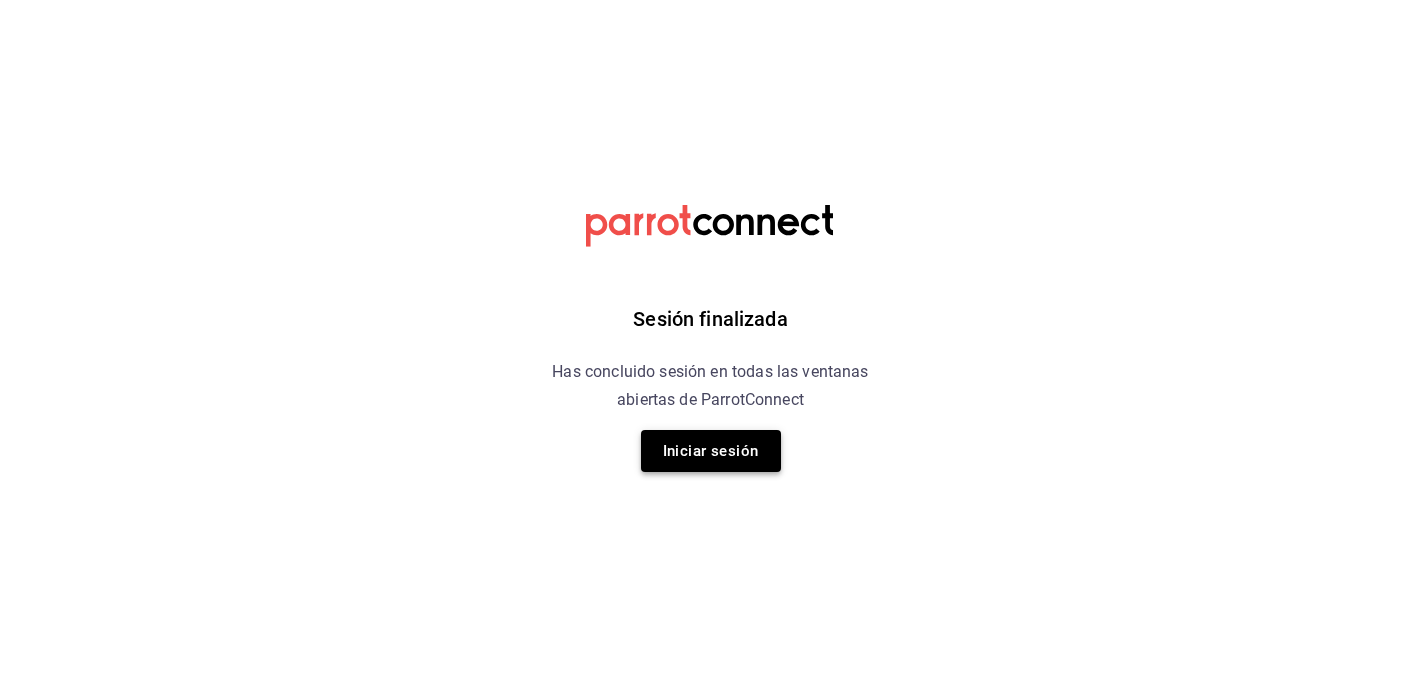 click on "Iniciar sesión" at bounding box center (711, 451) 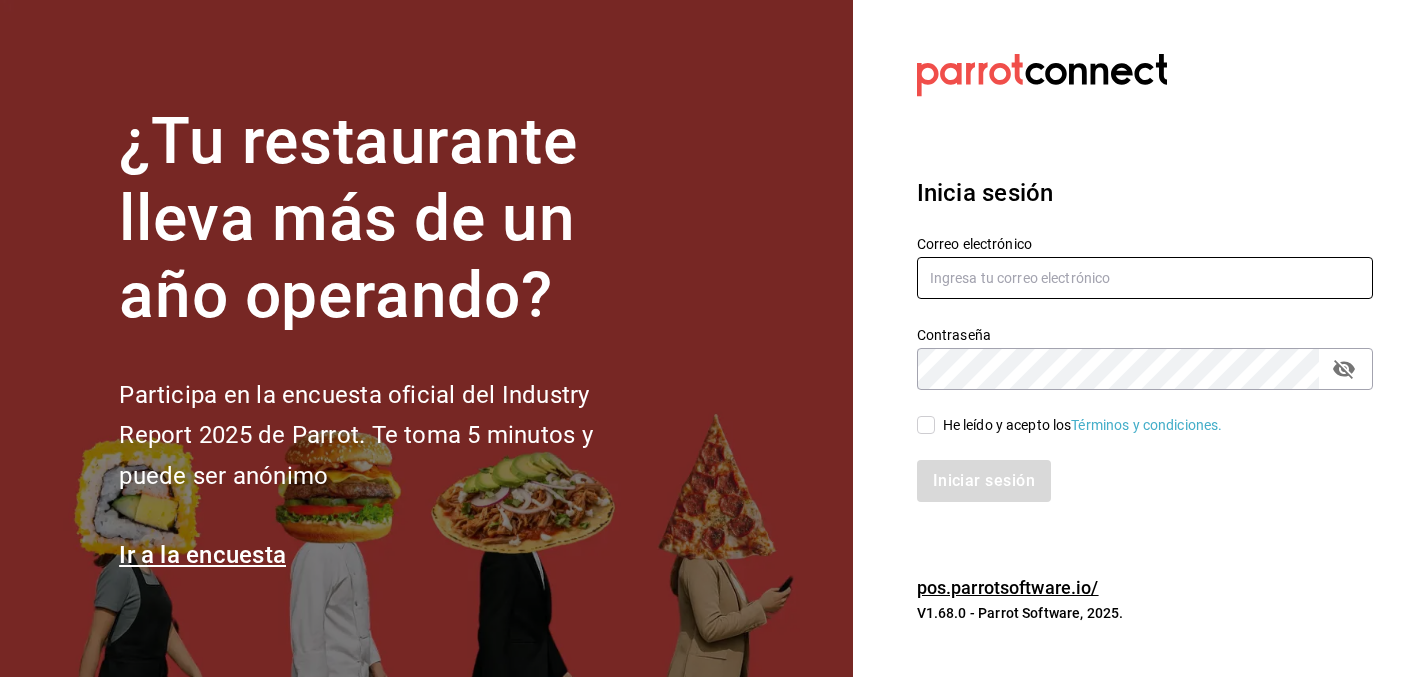 click at bounding box center (1145, 278) 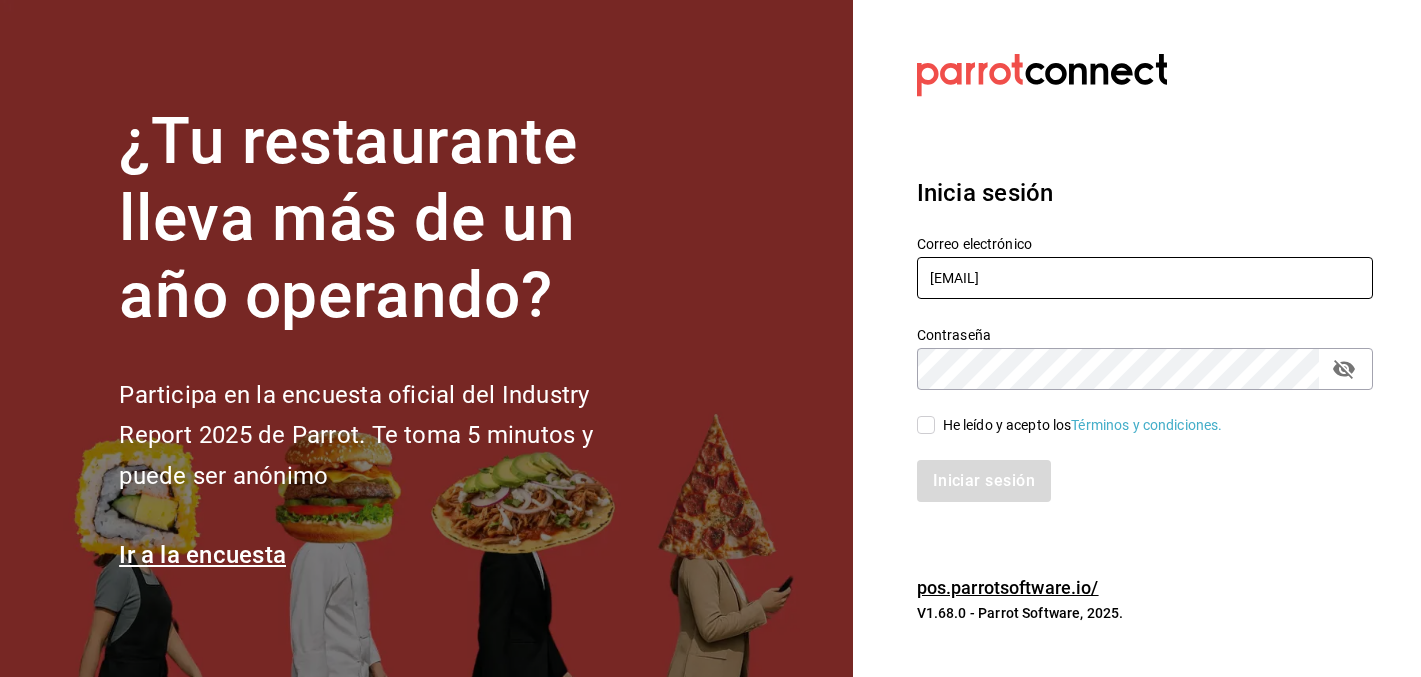 type on "christy.ponce5@hotmail.com" 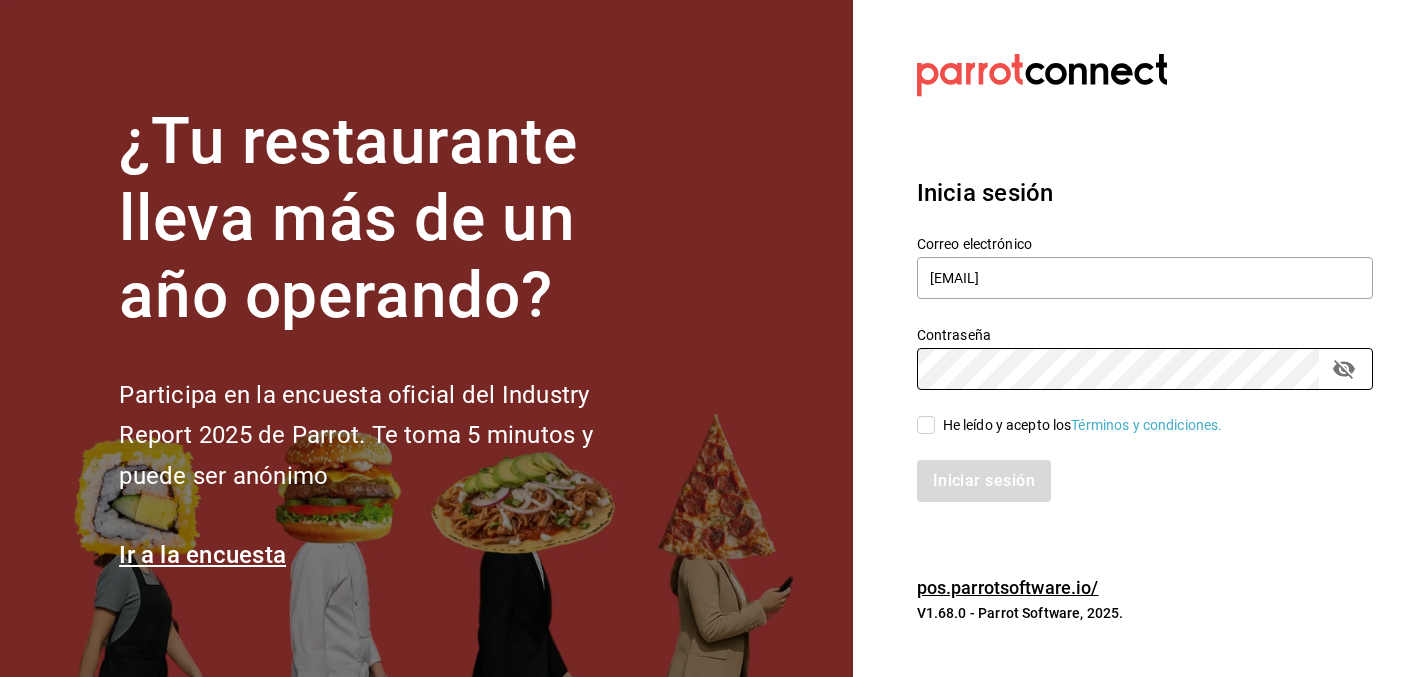 click on "He leído y acepto los  Términos y condiciones." at bounding box center (1083, 425) 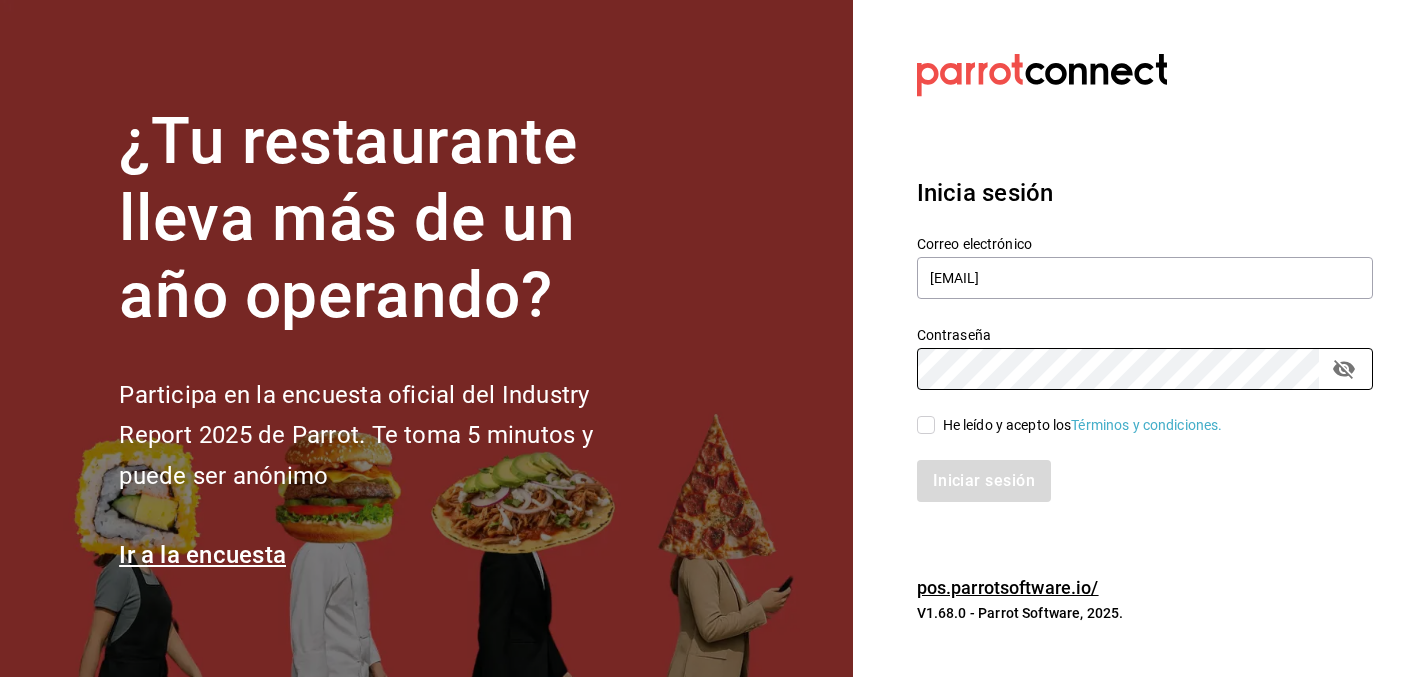 checkbox on "true" 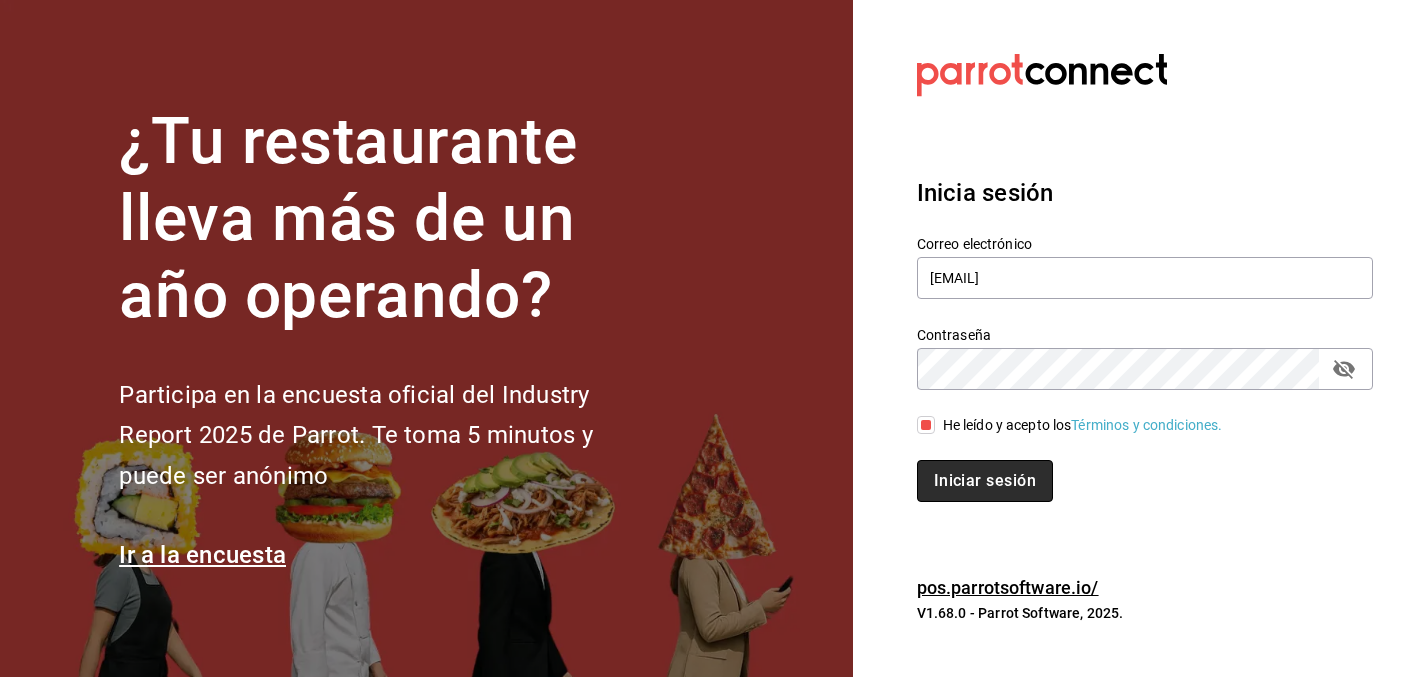 click on "Iniciar sesión" at bounding box center (985, 481) 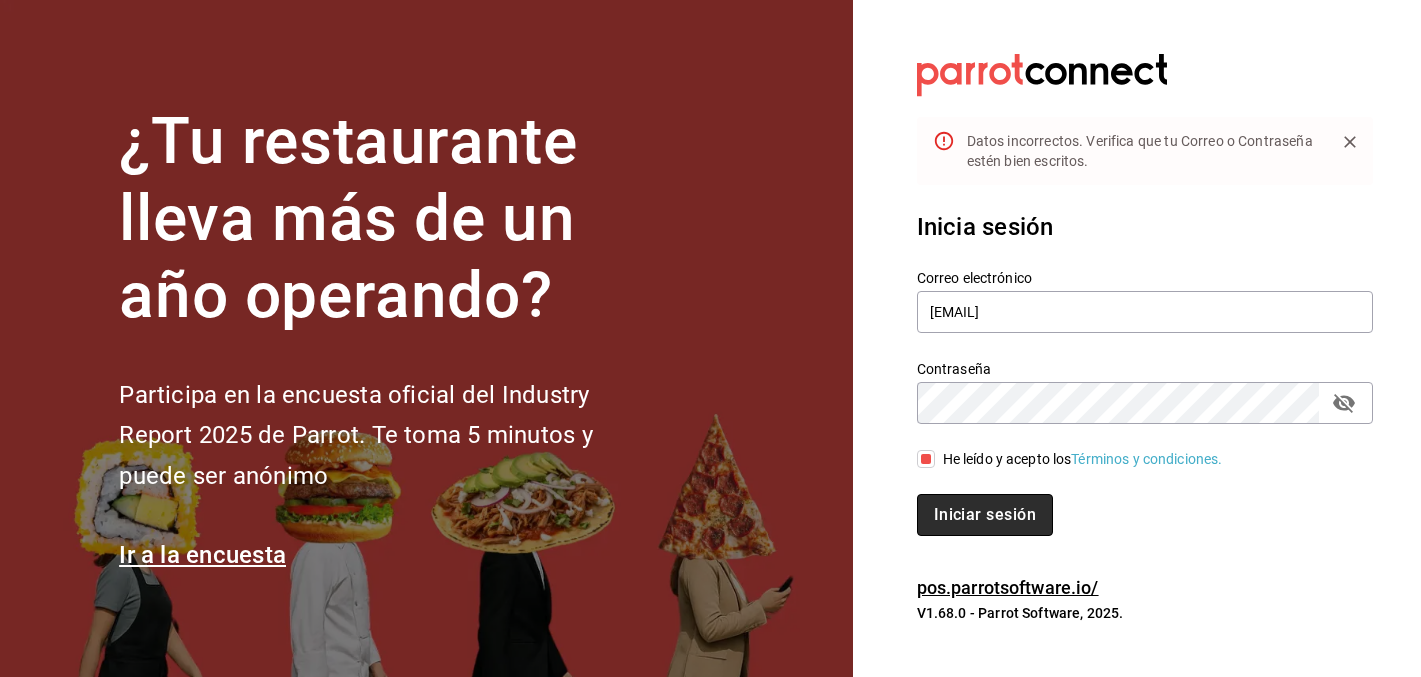 click on "Iniciar sesión" at bounding box center [985, 515] 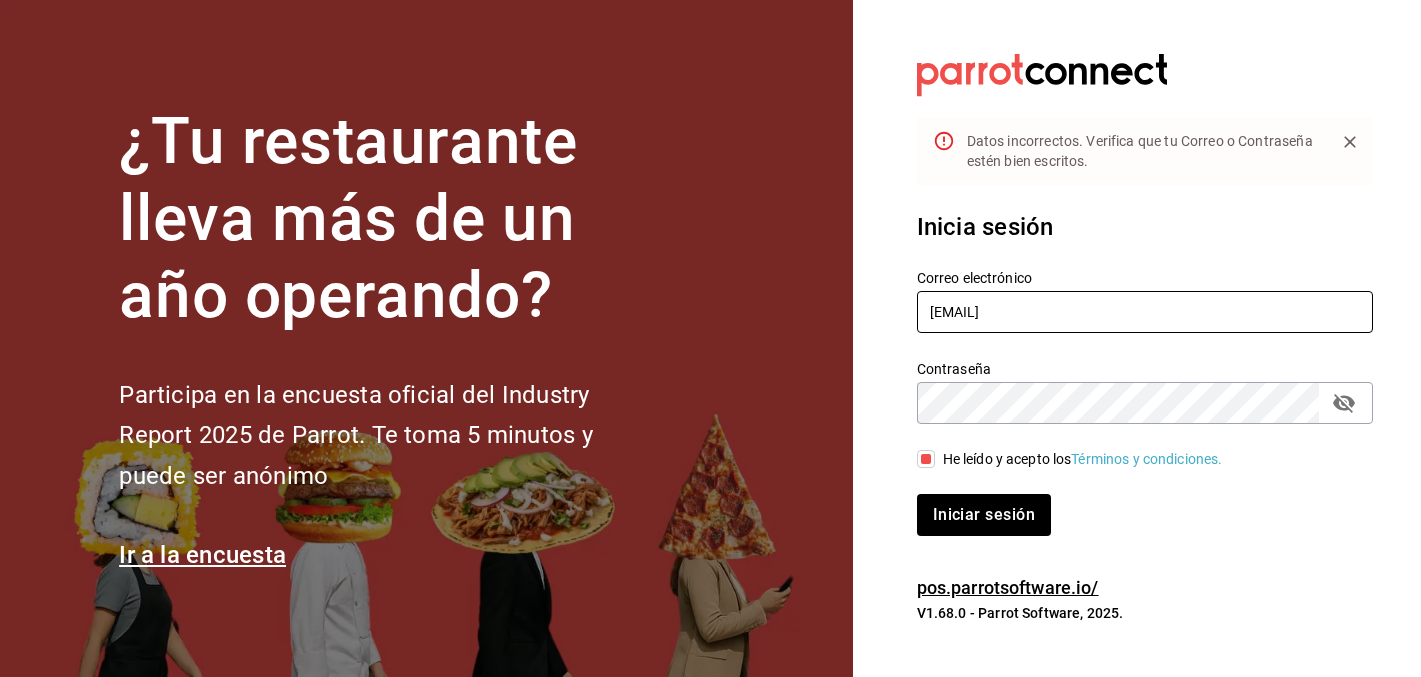 click on "christy.ponce5@hotmail.com" at bounding box center (1145, 312) 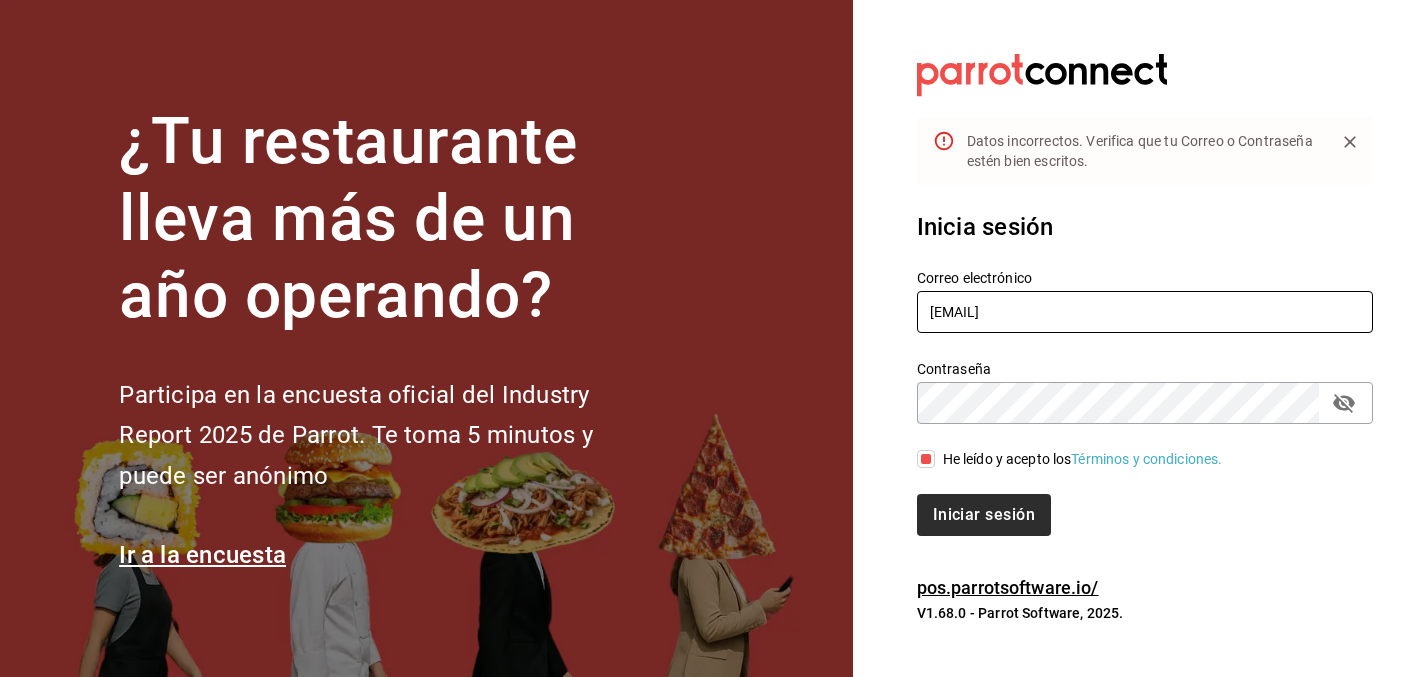 type on "christy.ponce95@hotmail.com" 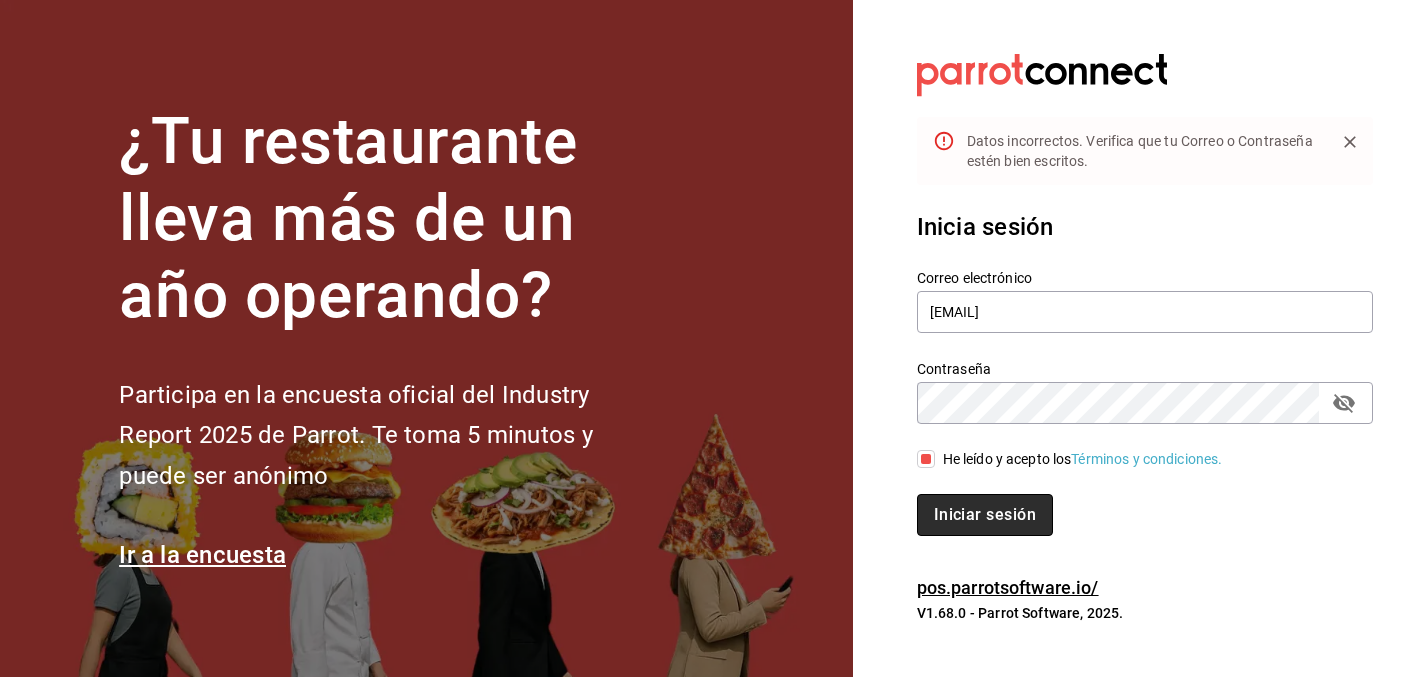 click on "Iniciar sesión" at bounding box center [985, 515] 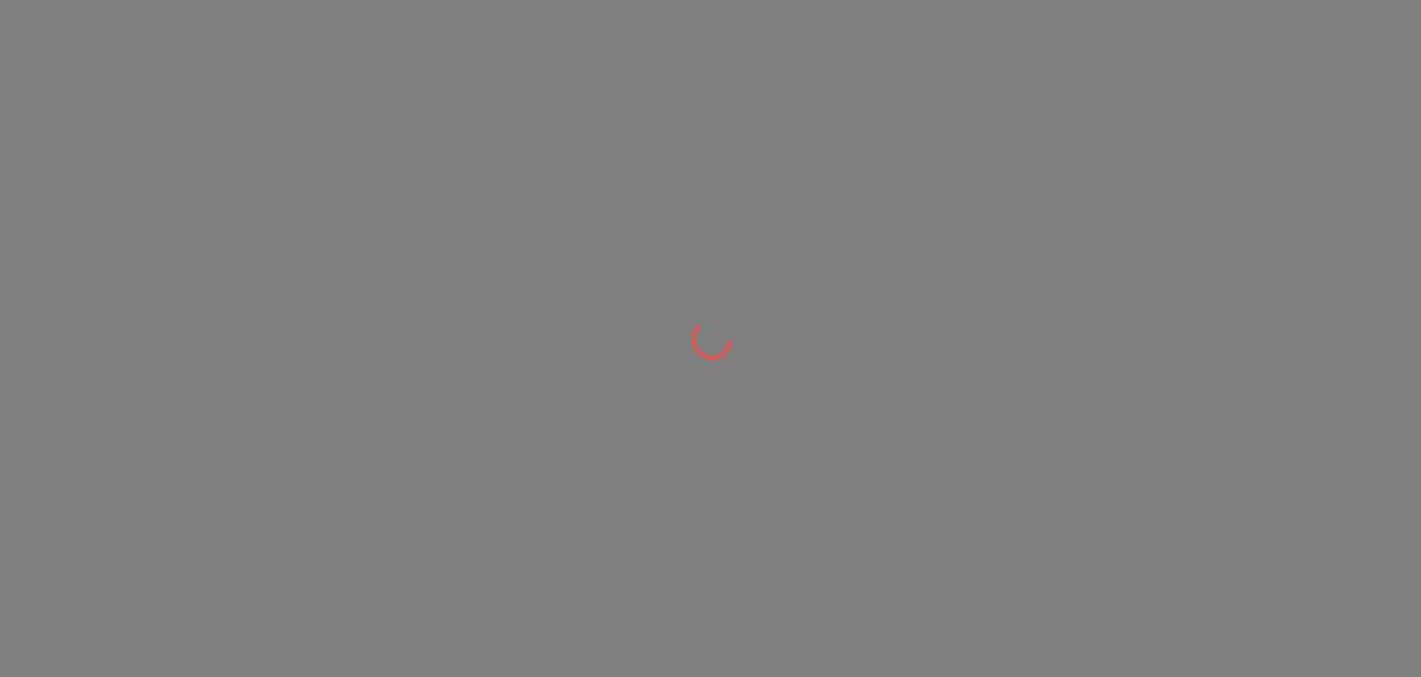 scroll, scrollTop: 0, scrollLeft: 0, axis: both 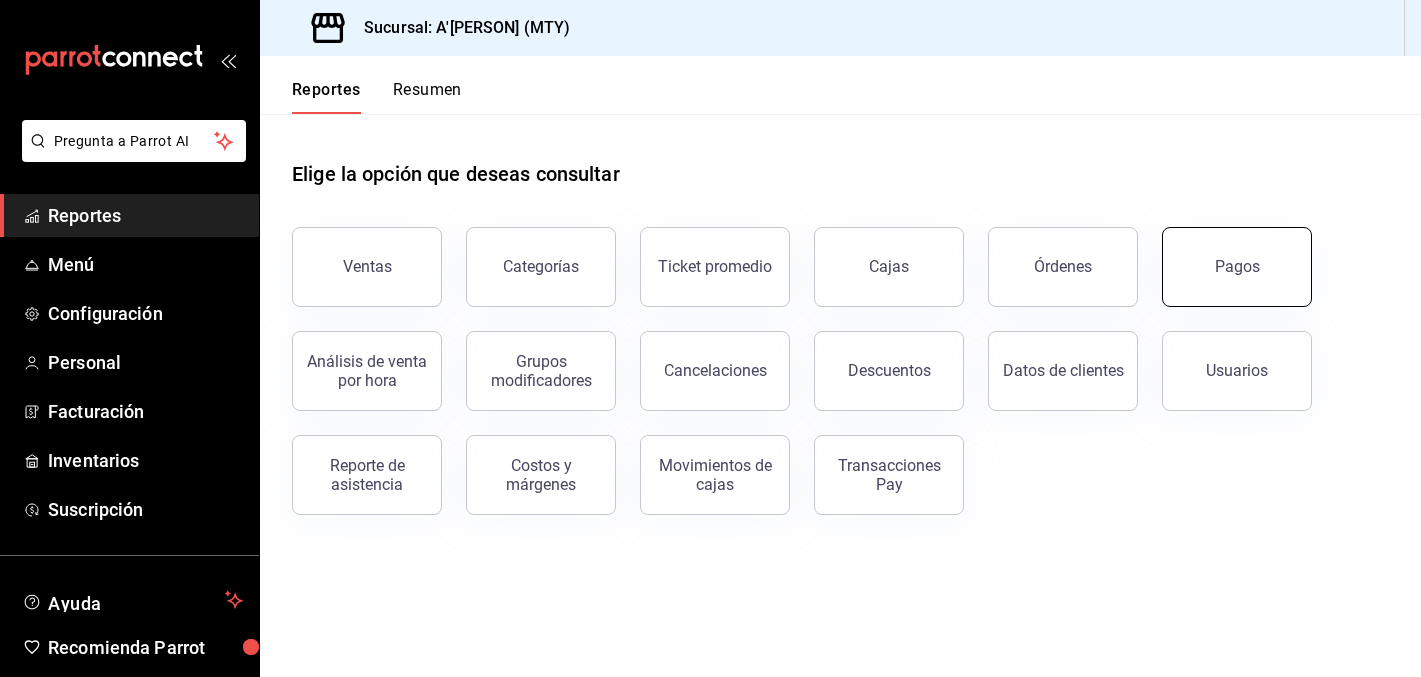 click on "Pagos" at bounding box center [1237, 266] 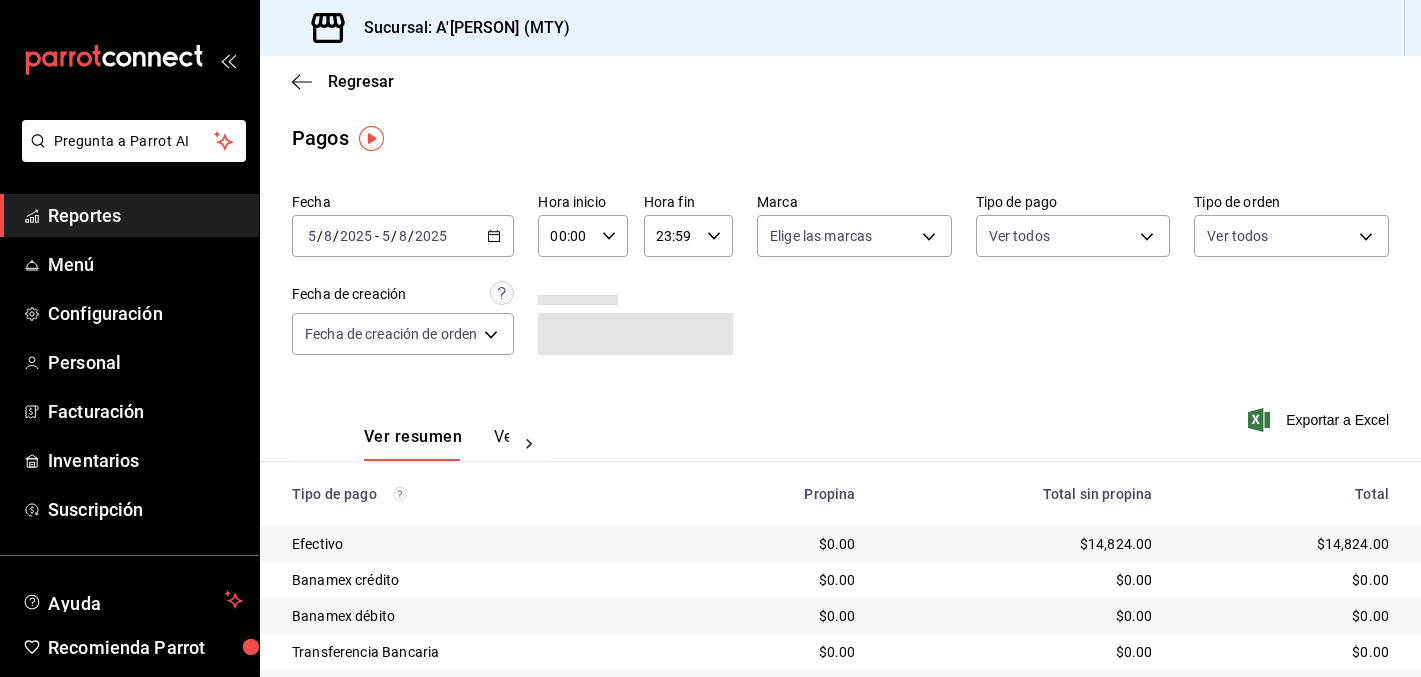 click on "Reportes" at bounding box center (145, 215) 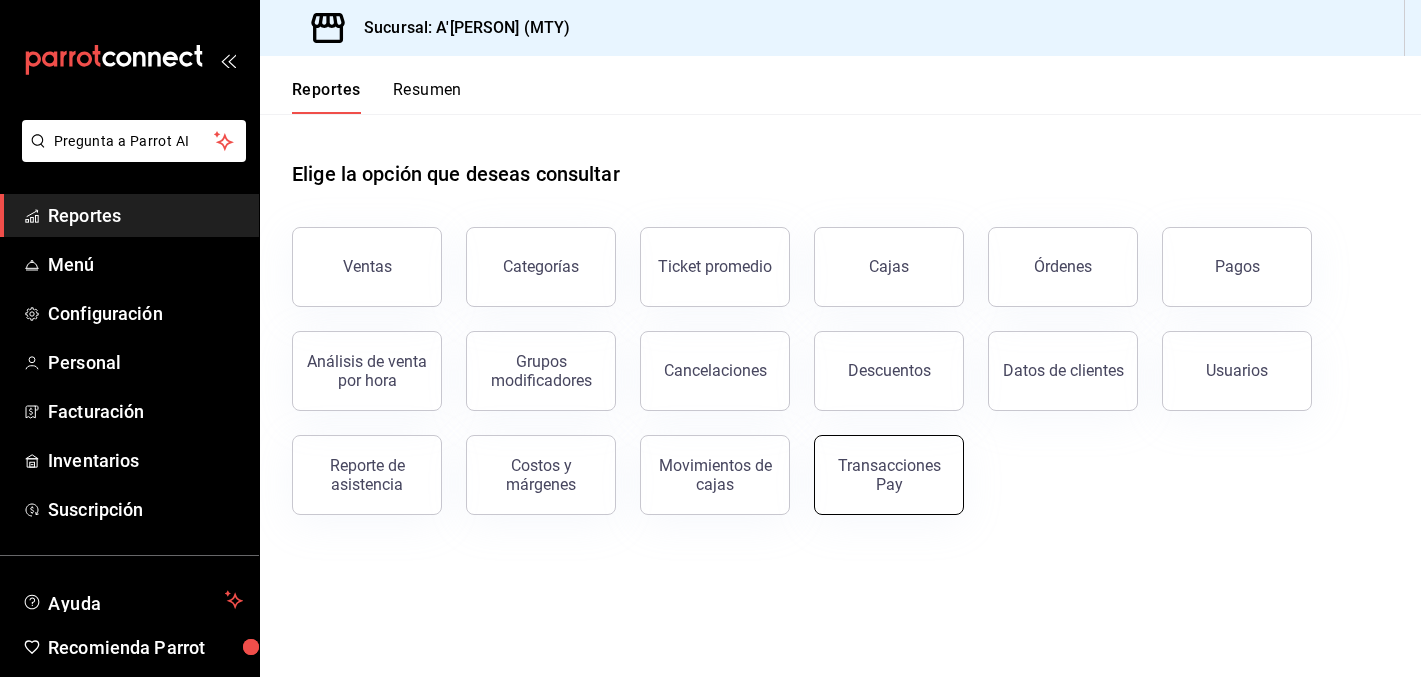 click on "Transacciones Pay" at bounding box center (889, 475) 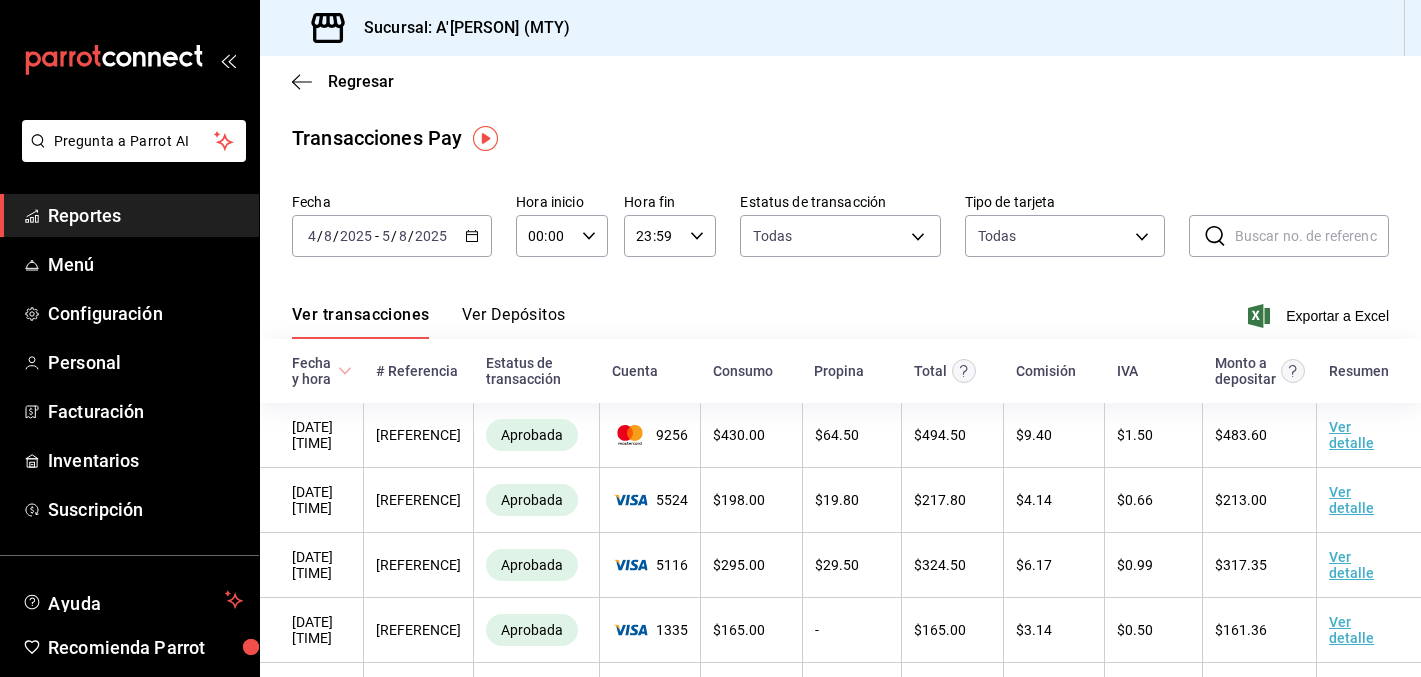 click 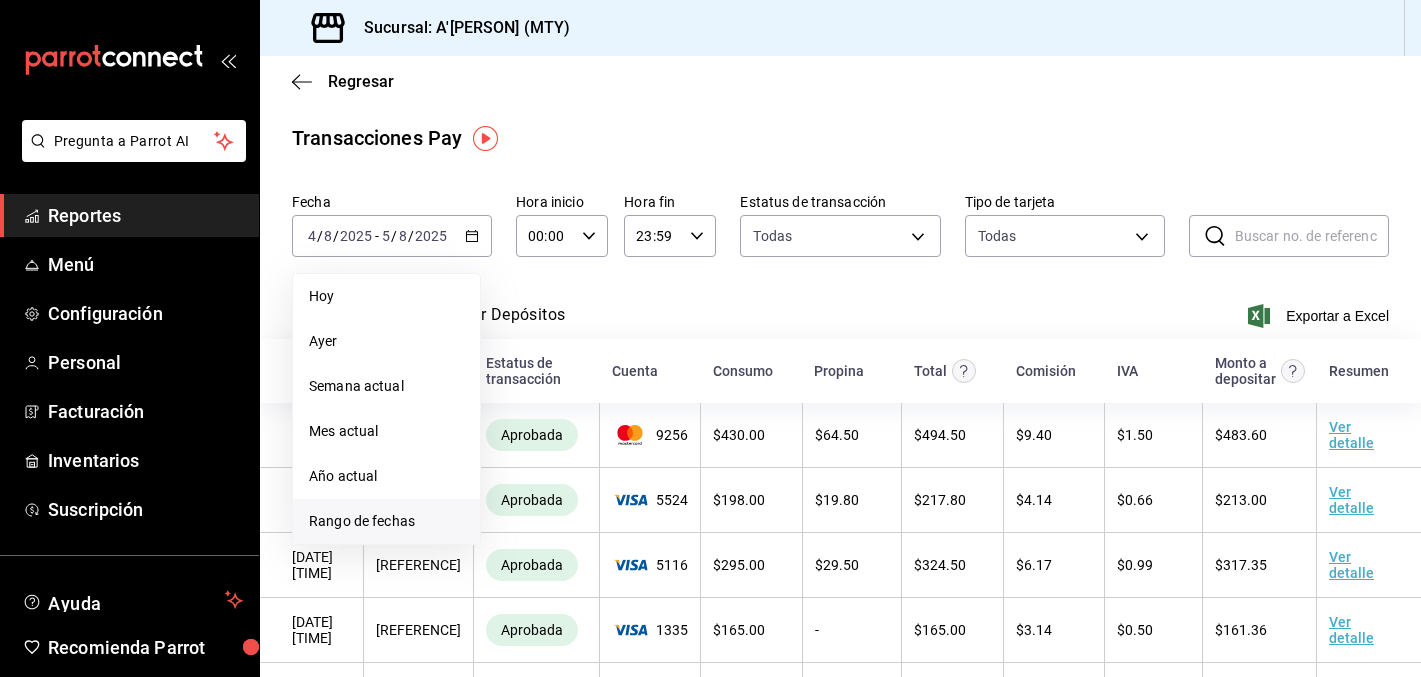 click on "Rango de fechas" at bounding box center (386, 521) 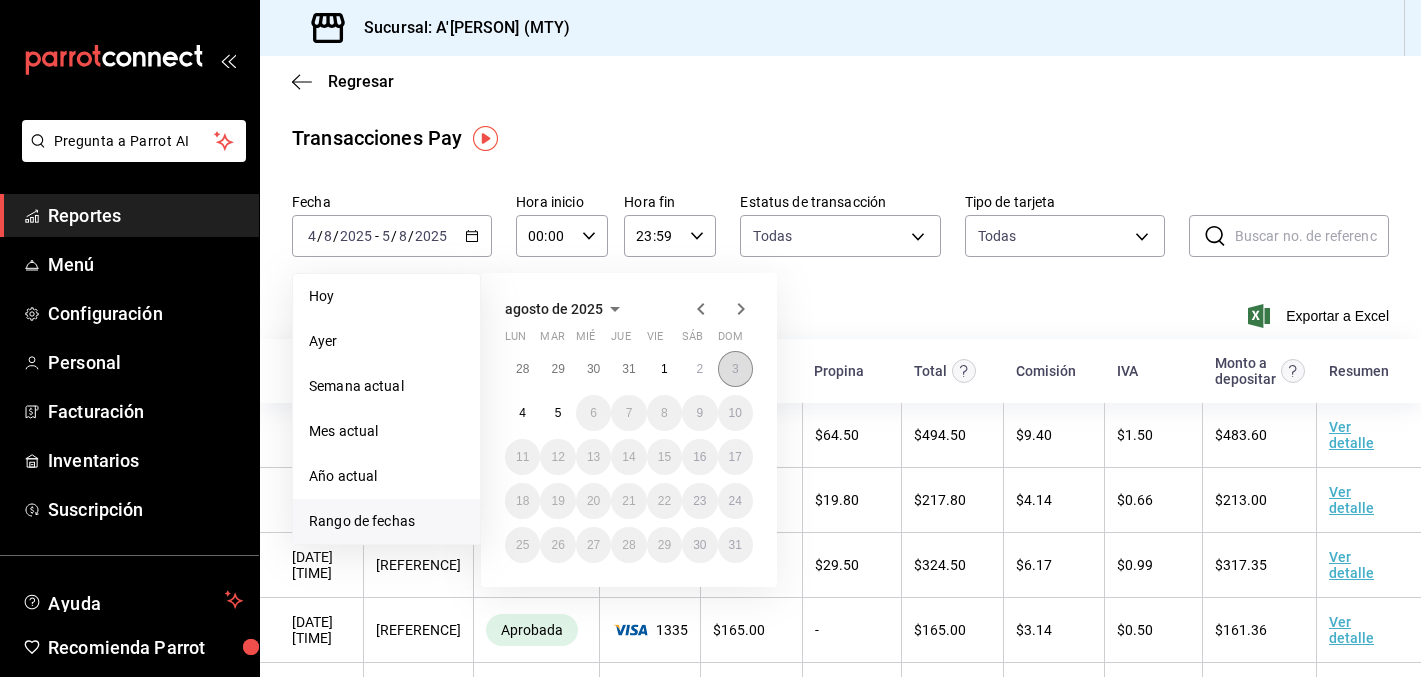 click on "3" at bounding box center (735, 369) 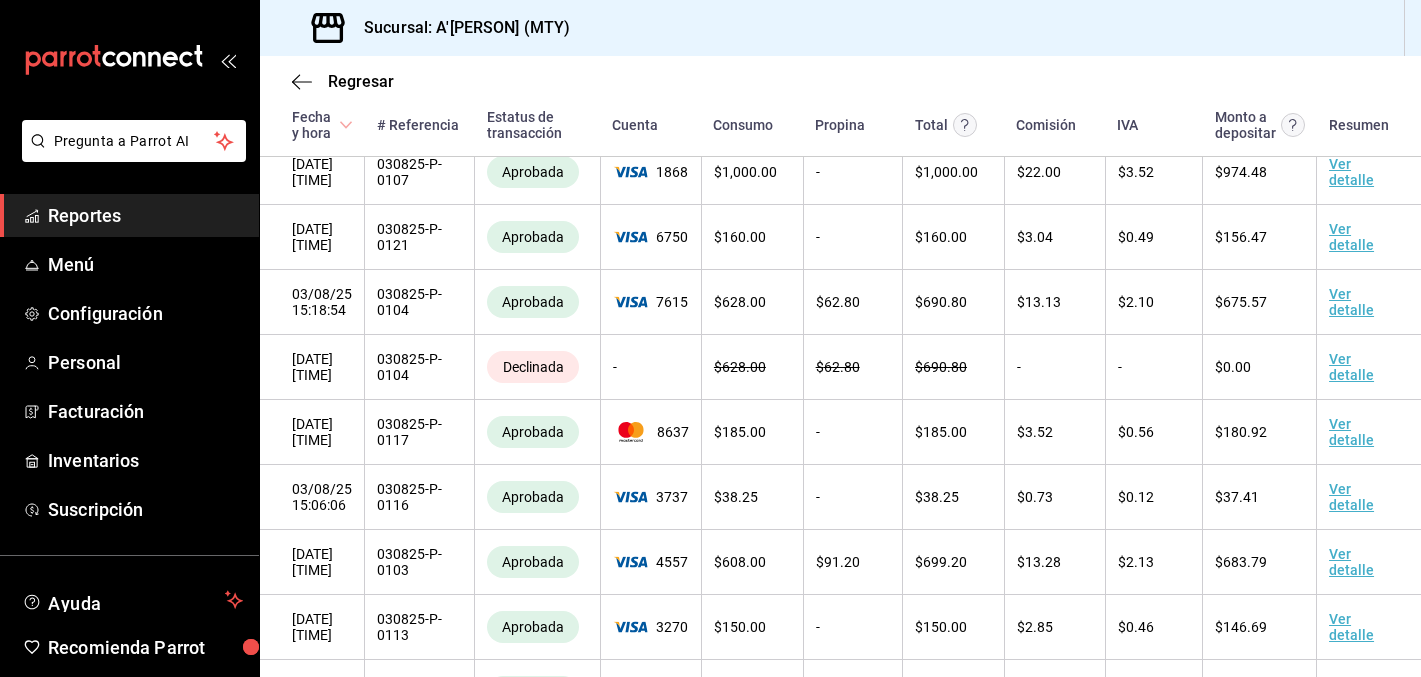 scroll, scrollTop: 1471, scrollLeft: 0, axis: vertical 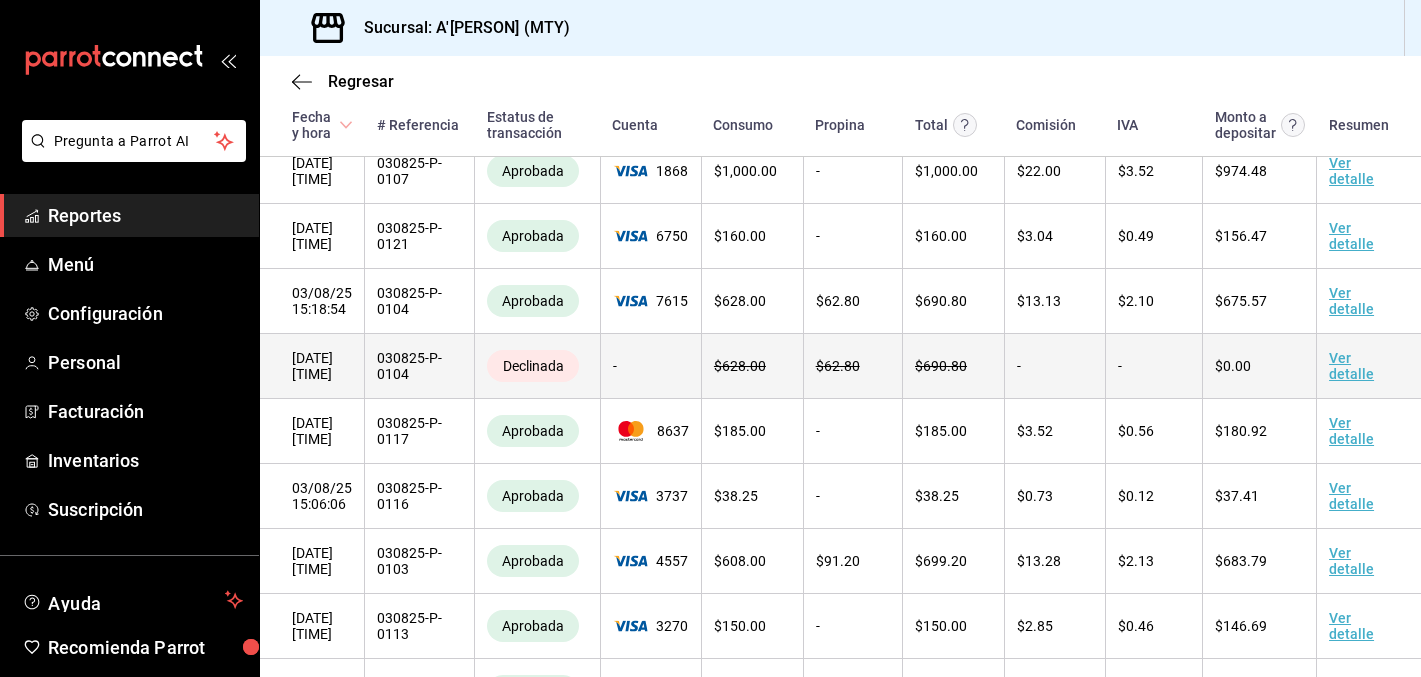 click on "Ver detalle" at bounding box center [1369, 366] 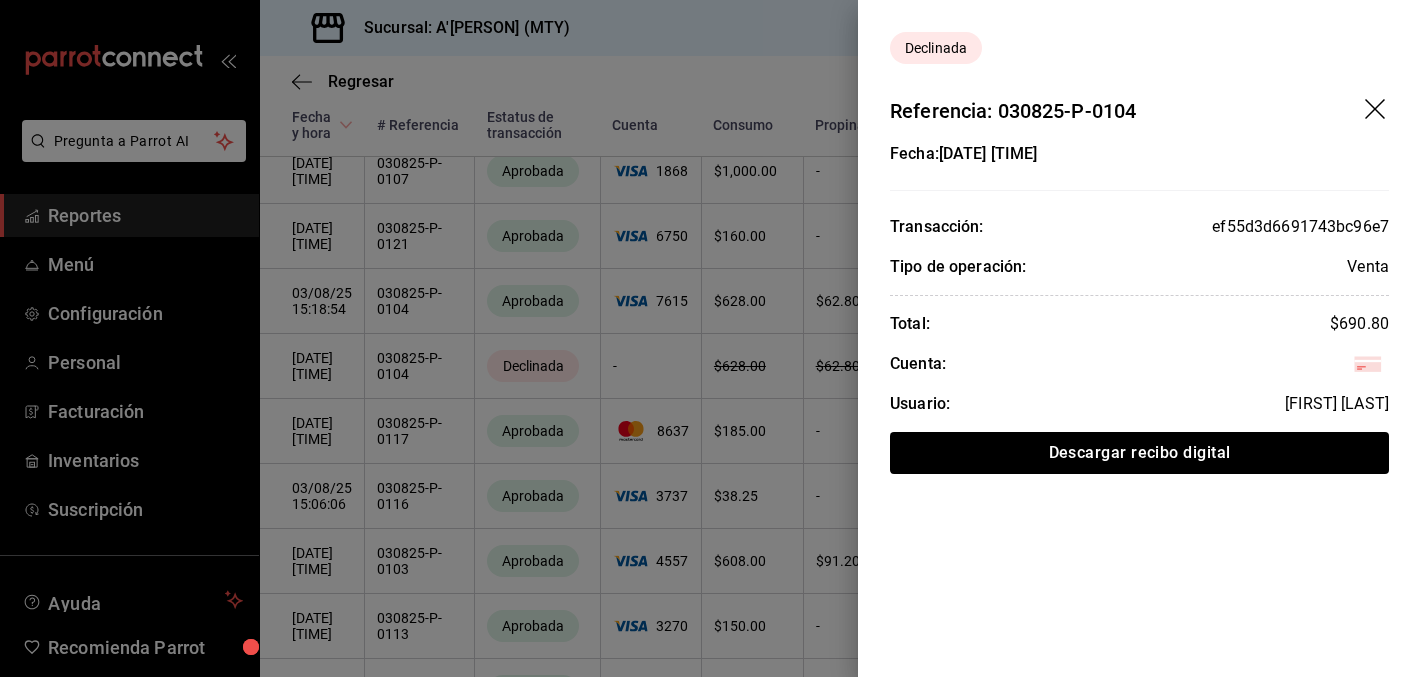click at bounding box center [710, 338] 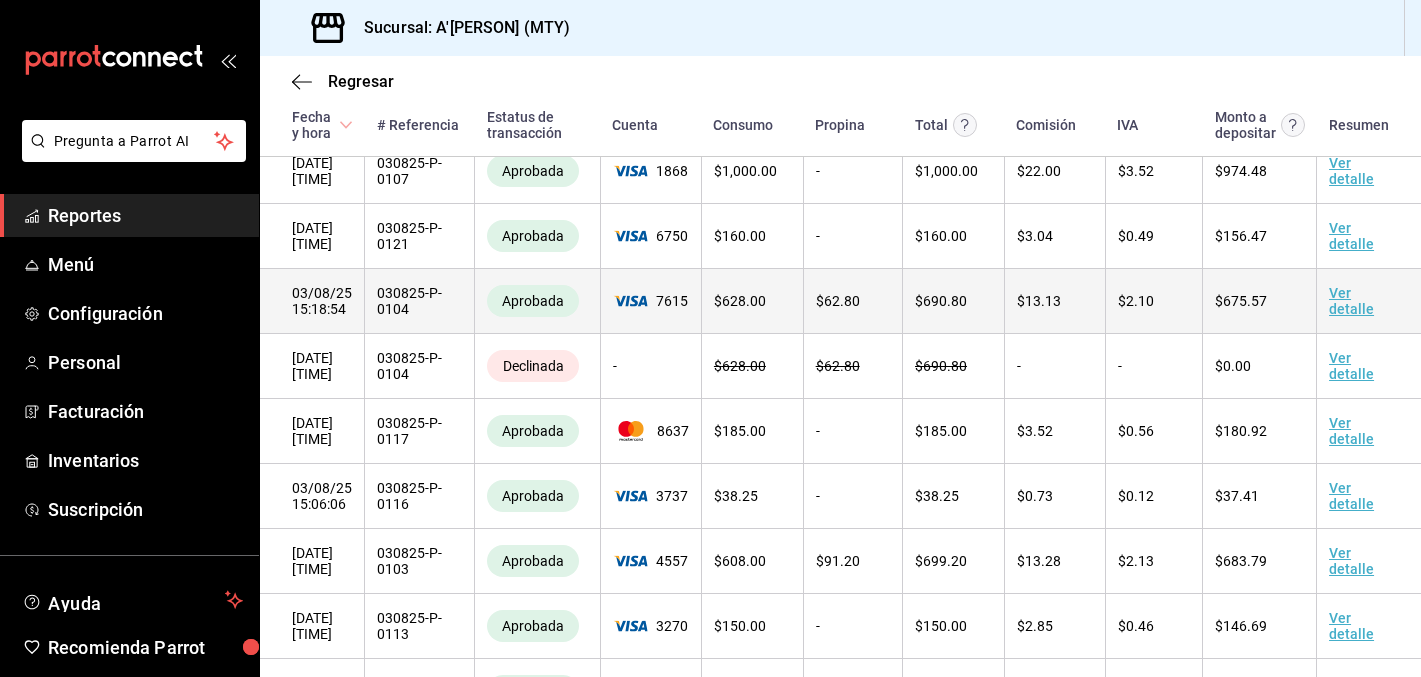 click on "Ver detalle" at bounding box center [1351, 301] 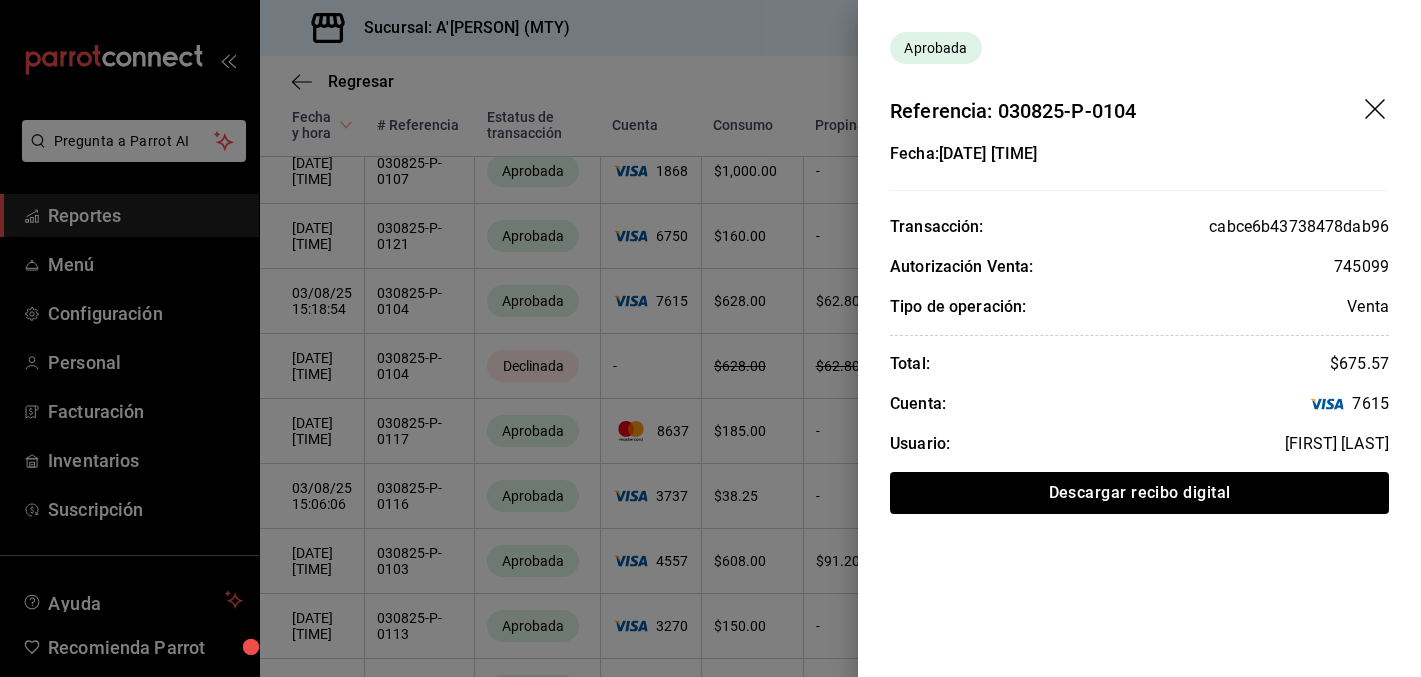 click at bounding box center (710, 338) 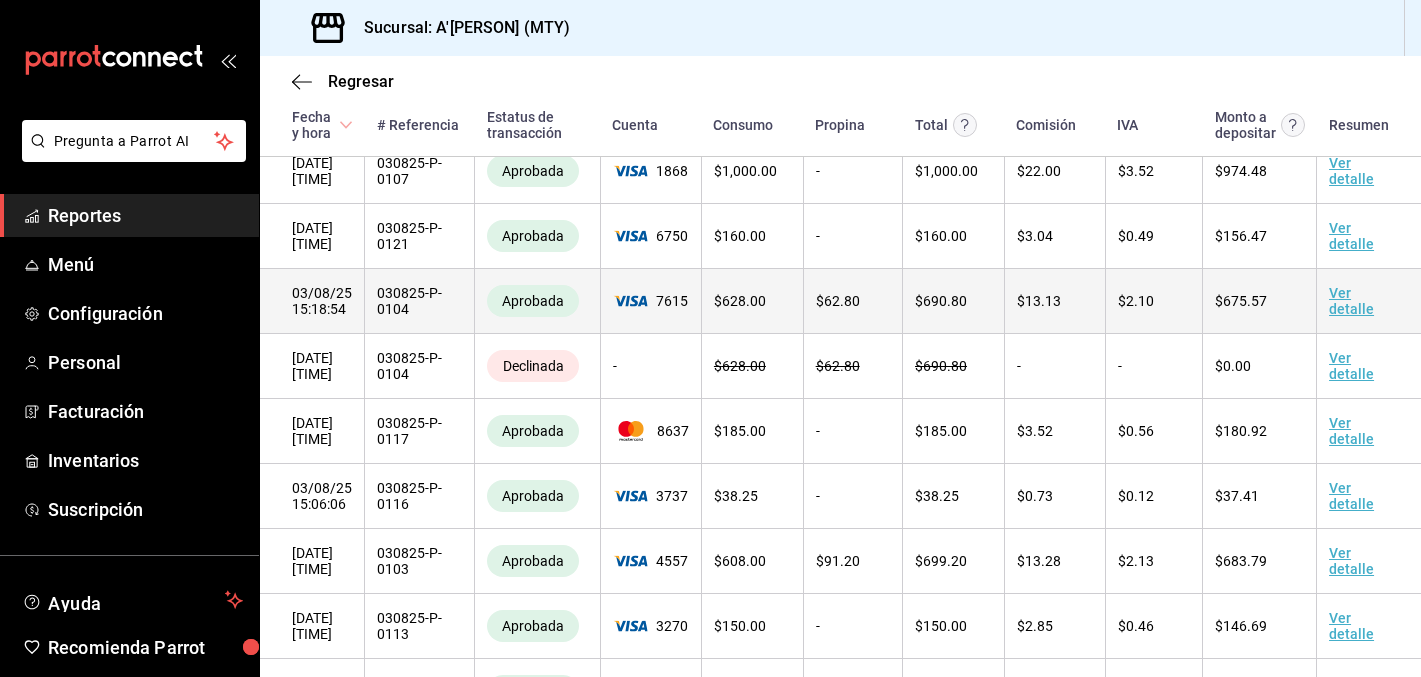 click on "Ver detalle" at bounding box center (1351, 301) 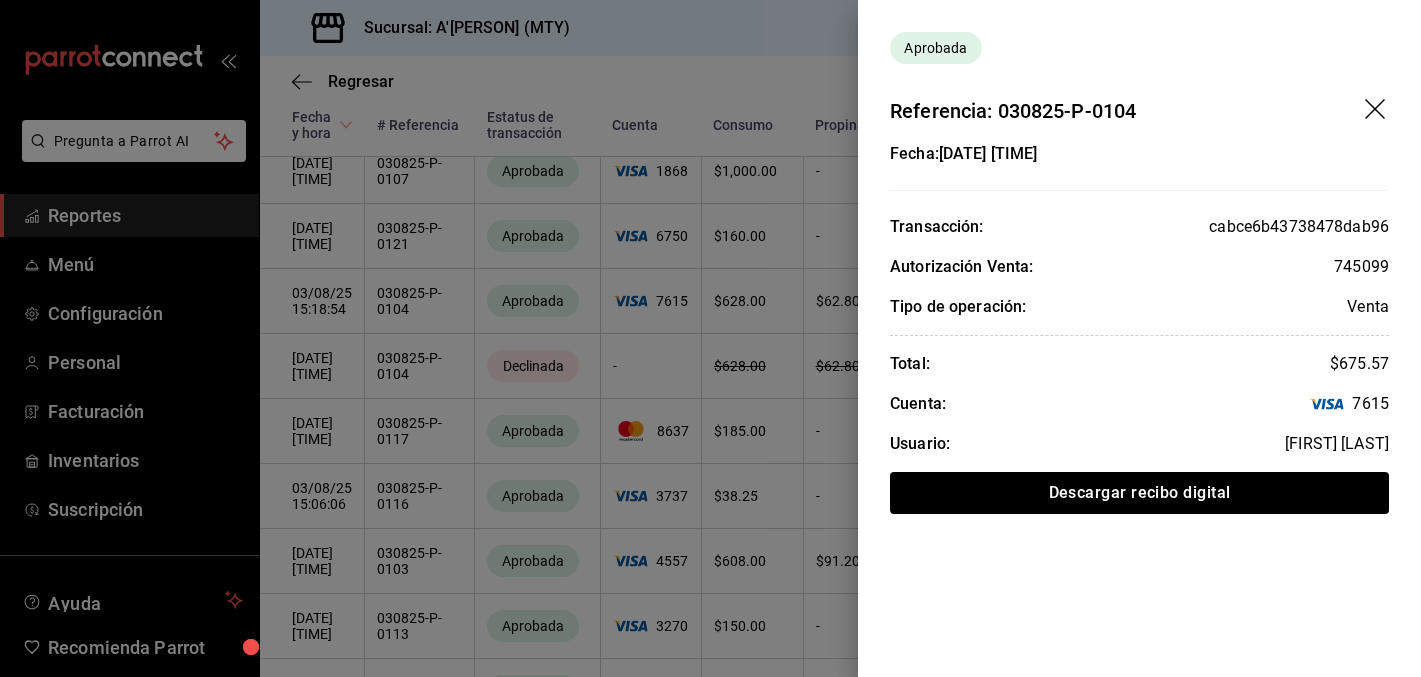 click at bounding box center (710, 338) 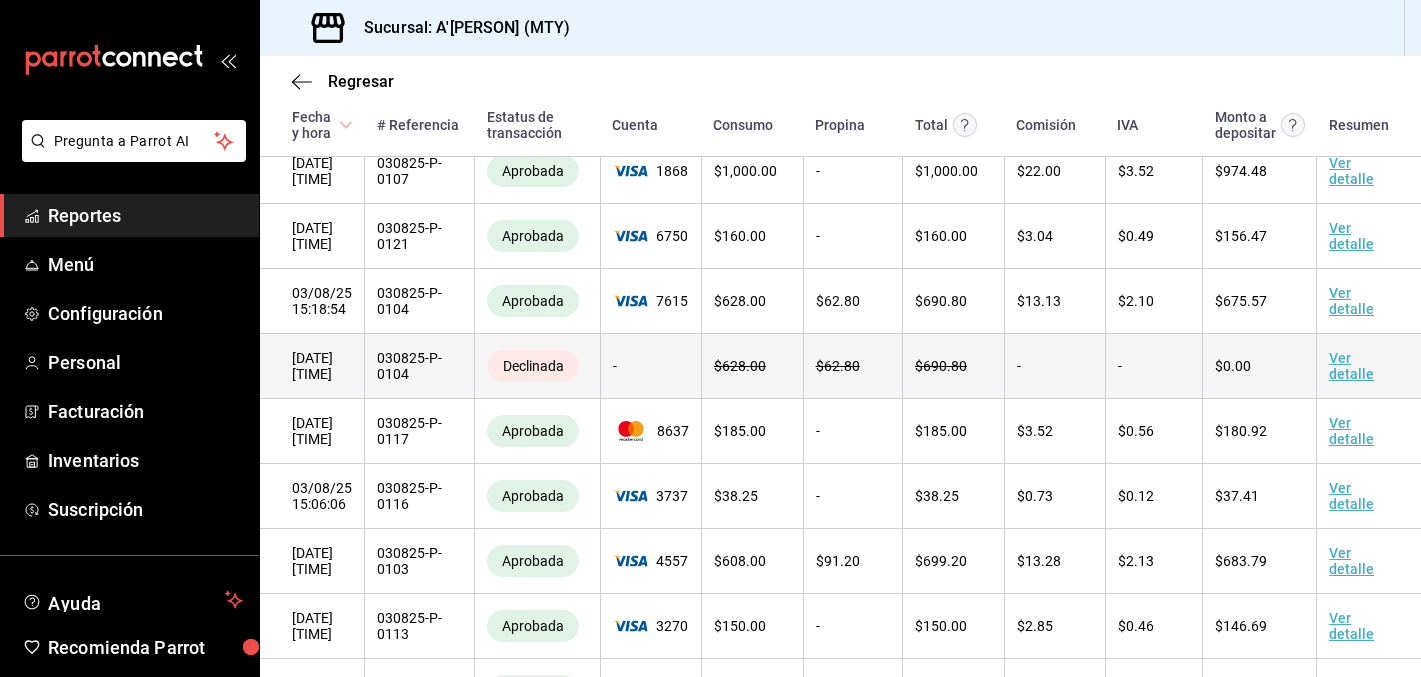 click on "Ver detalle" at bounding box center [1351, 366] 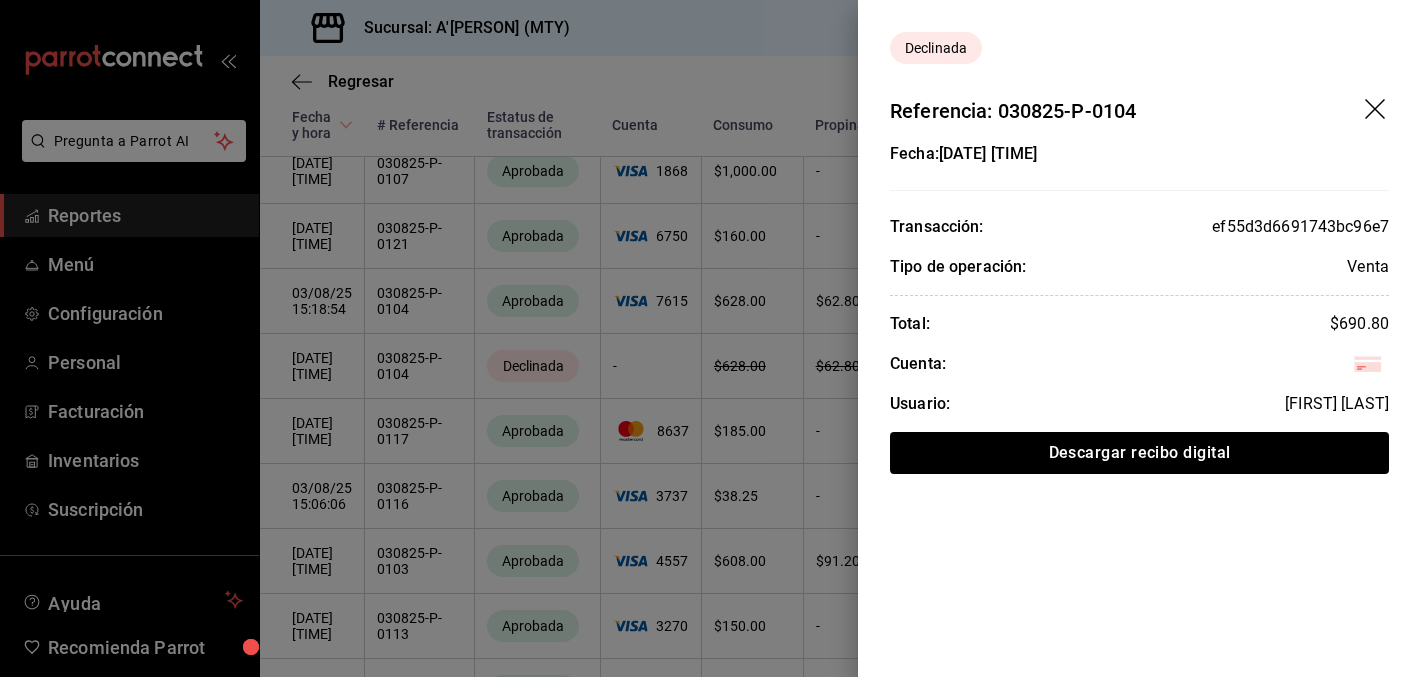 click at bounding box center (710, 338) 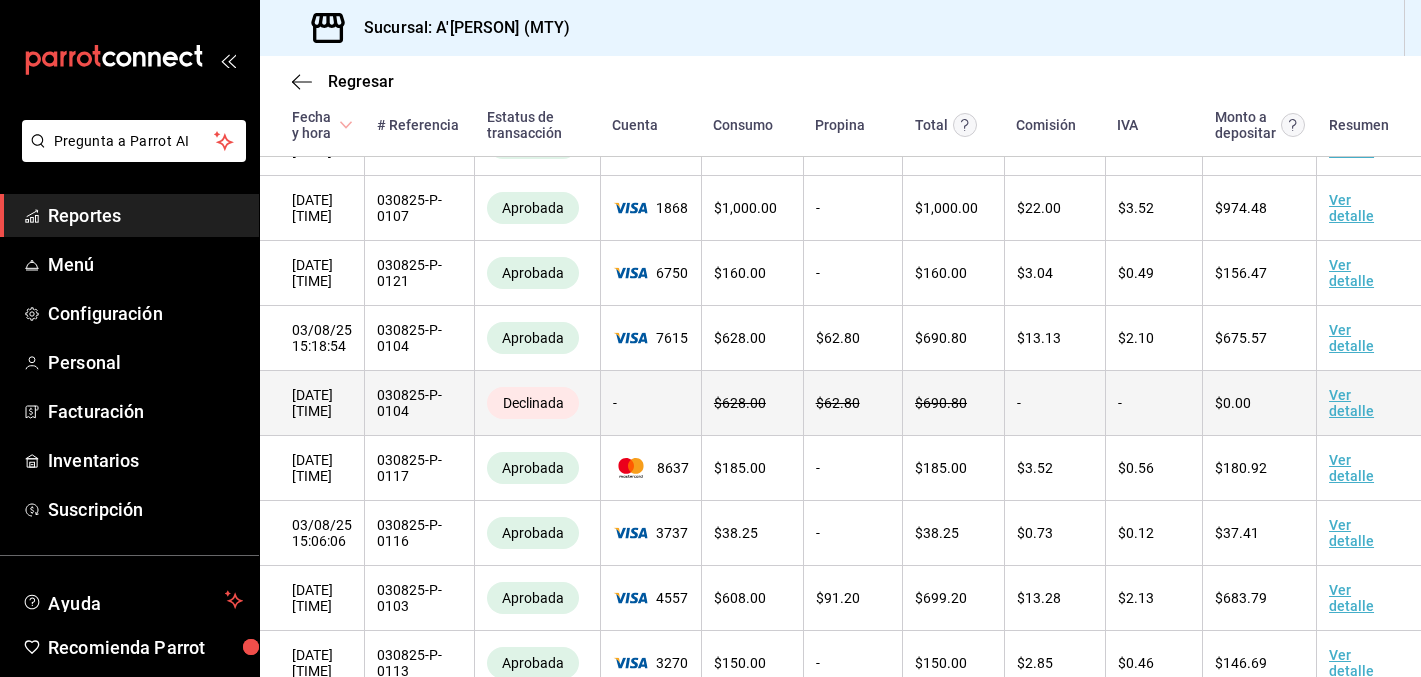 scroll, scrollTop: 1435, scrollLeft: 0, axis: vertical 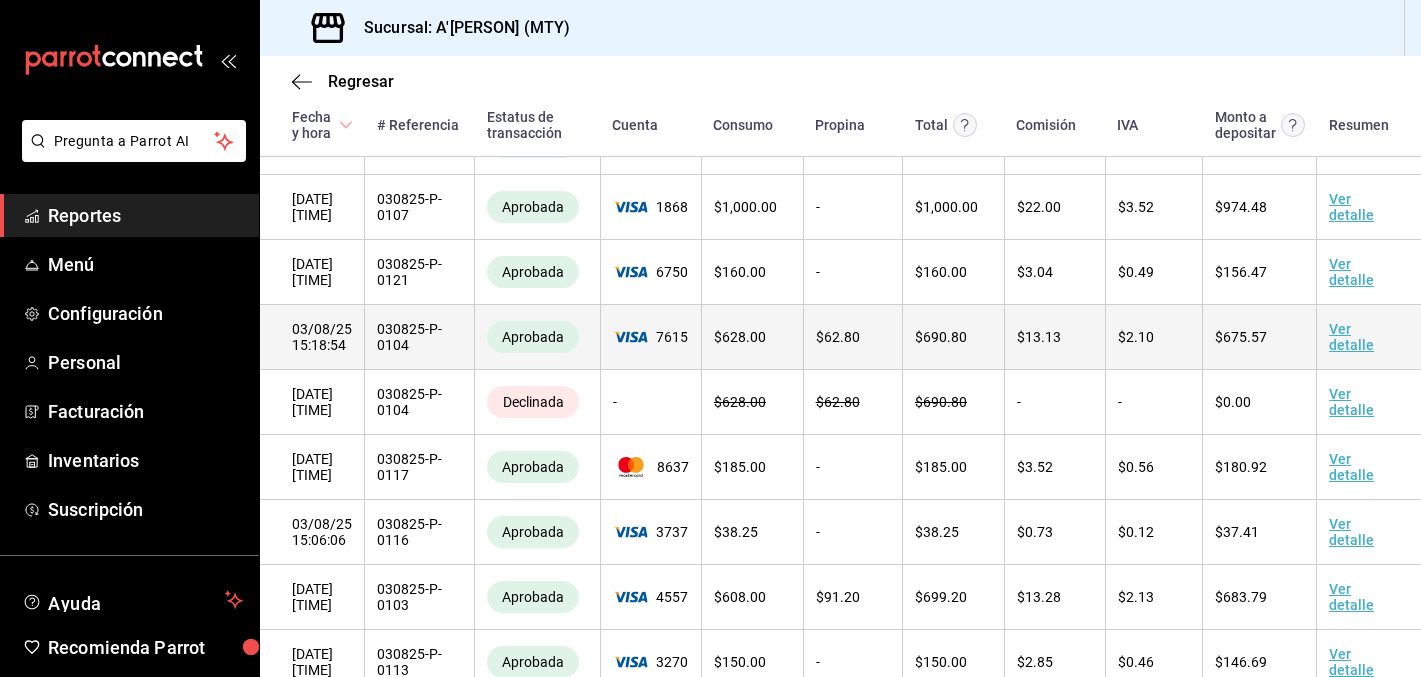click on "Ver detalle" at bounding box center [1351, 337] 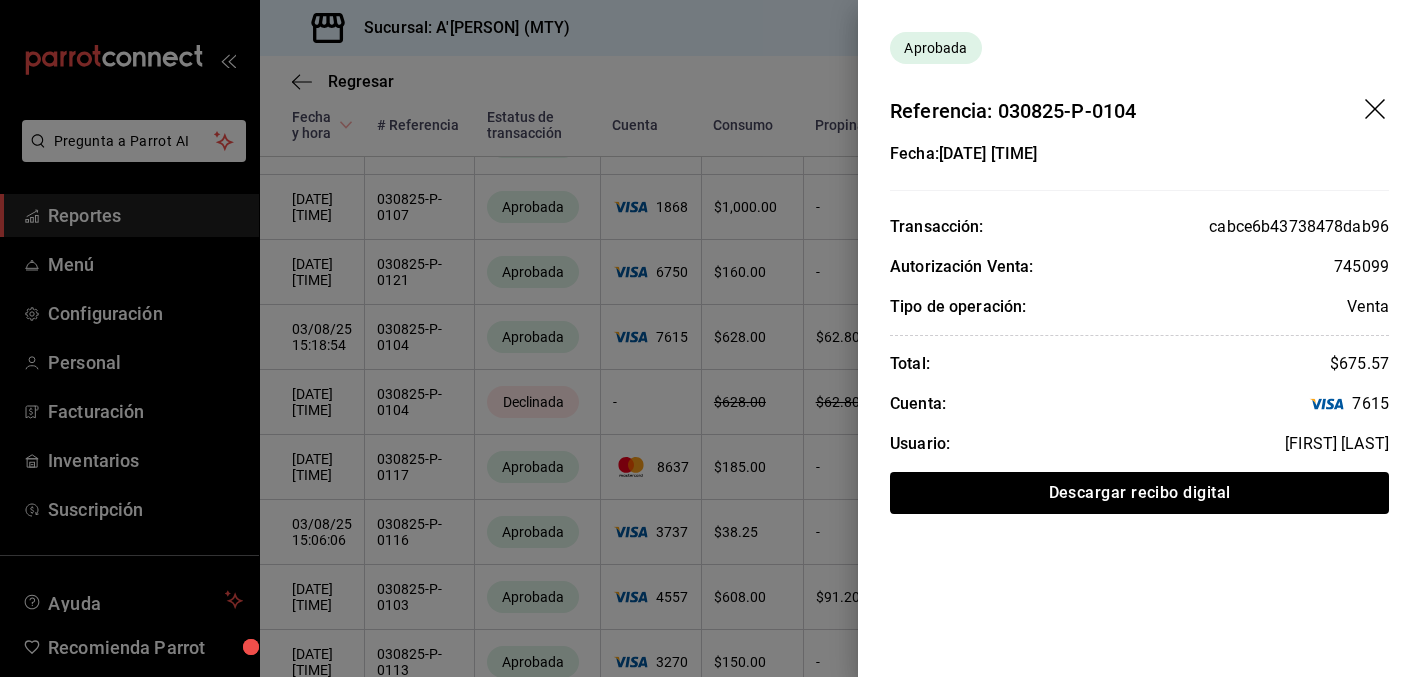 click at bounding box center (710, 338) 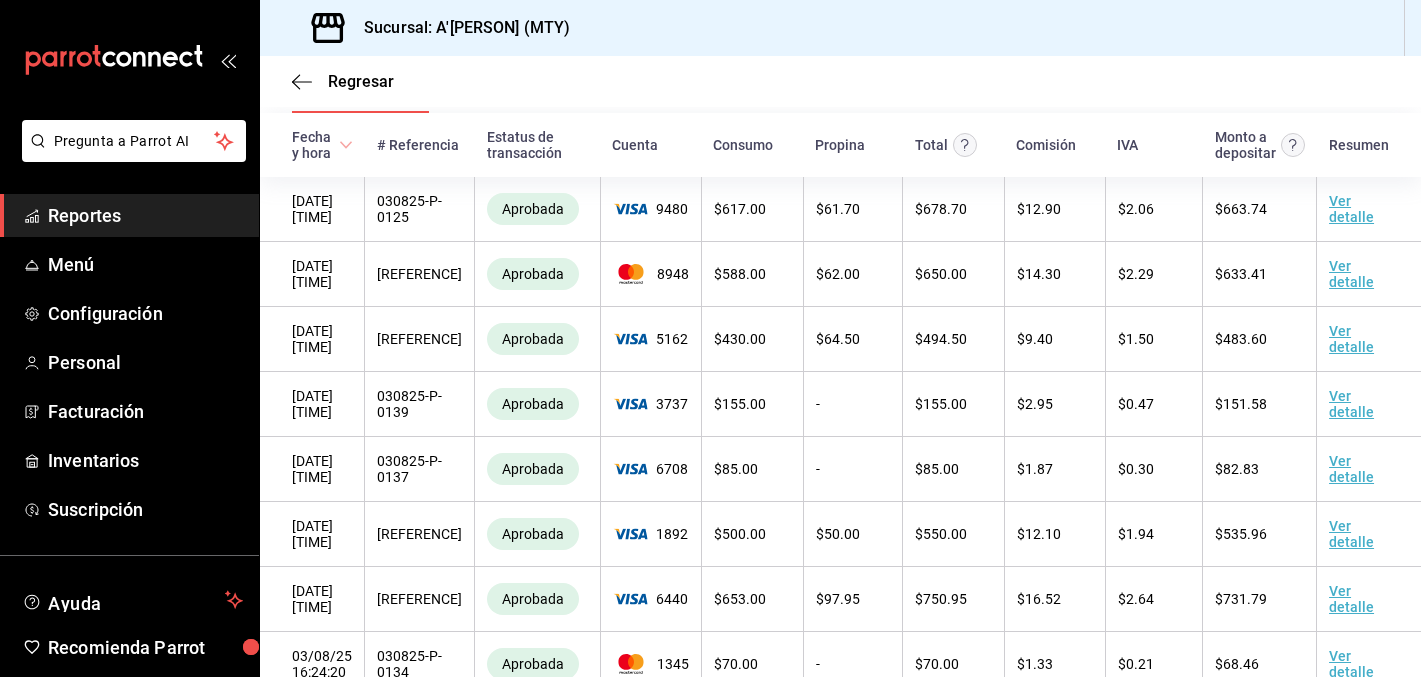 scroll, scrollTop: 0, scrollLeft: 0, axis: both 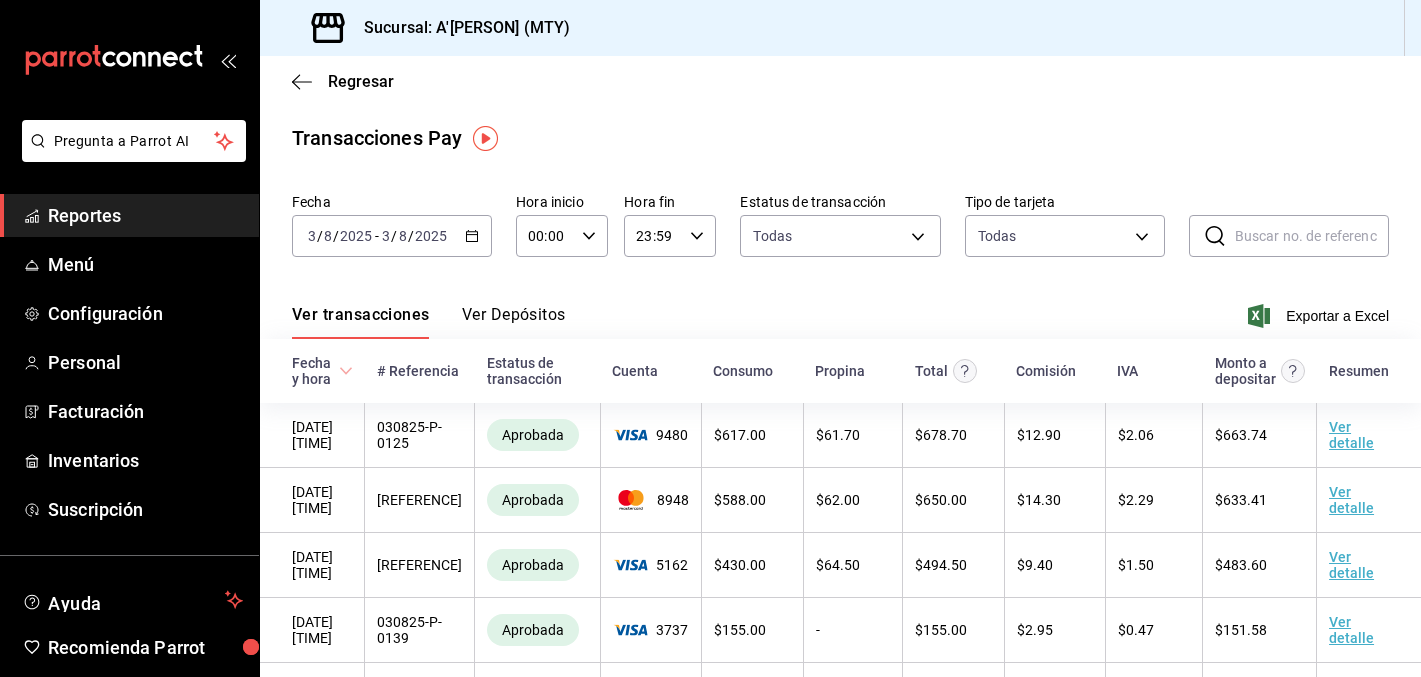 click on "Reportes" at bounding box center (145, 215) 